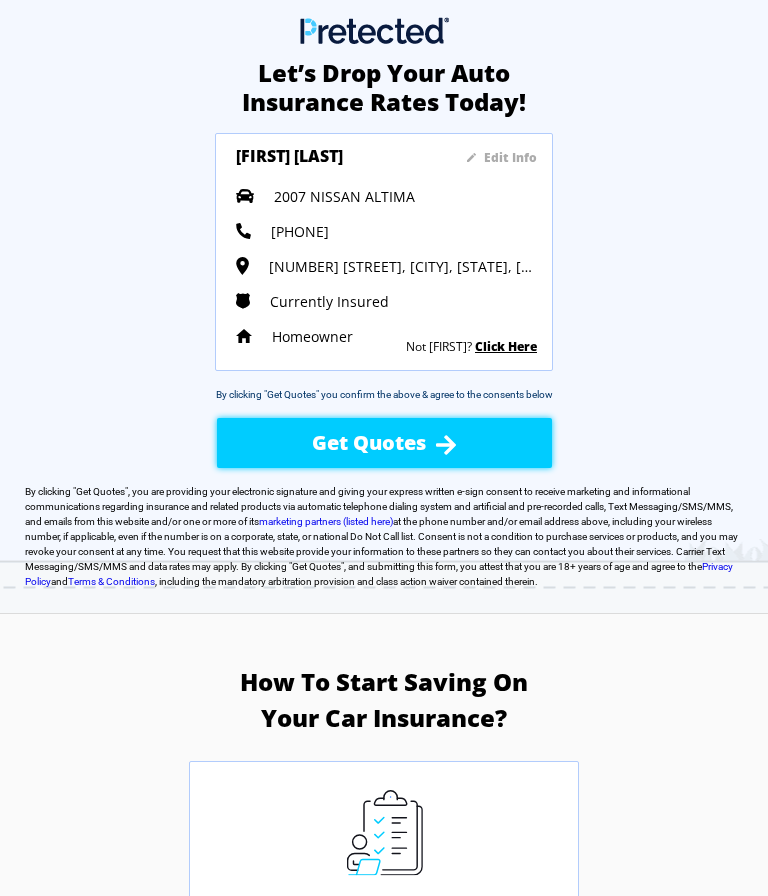 scroll, scrollTop: 0, scrollLeft: 0, axis: both 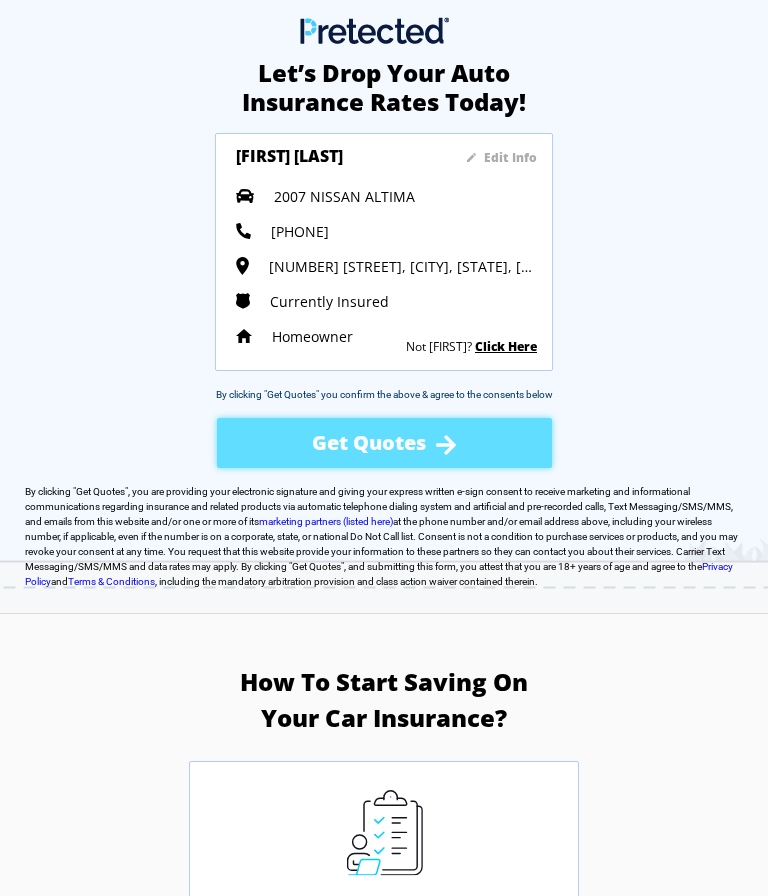 click on "Homeowner" at bounding box center (312, 336) 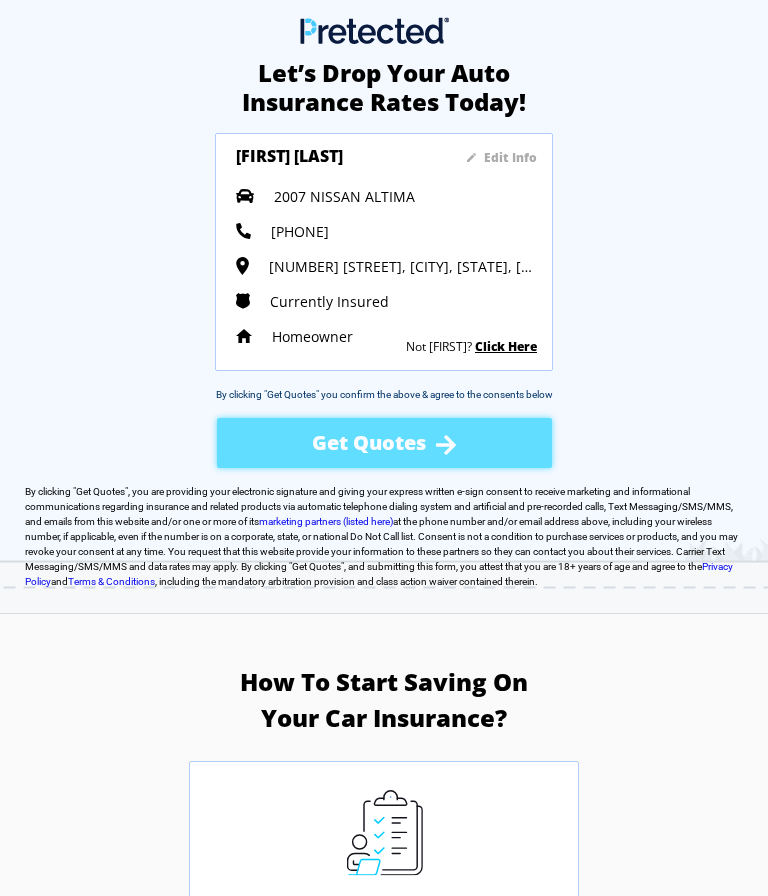 click on "Get Quotes" at bounding box center (384, 443) 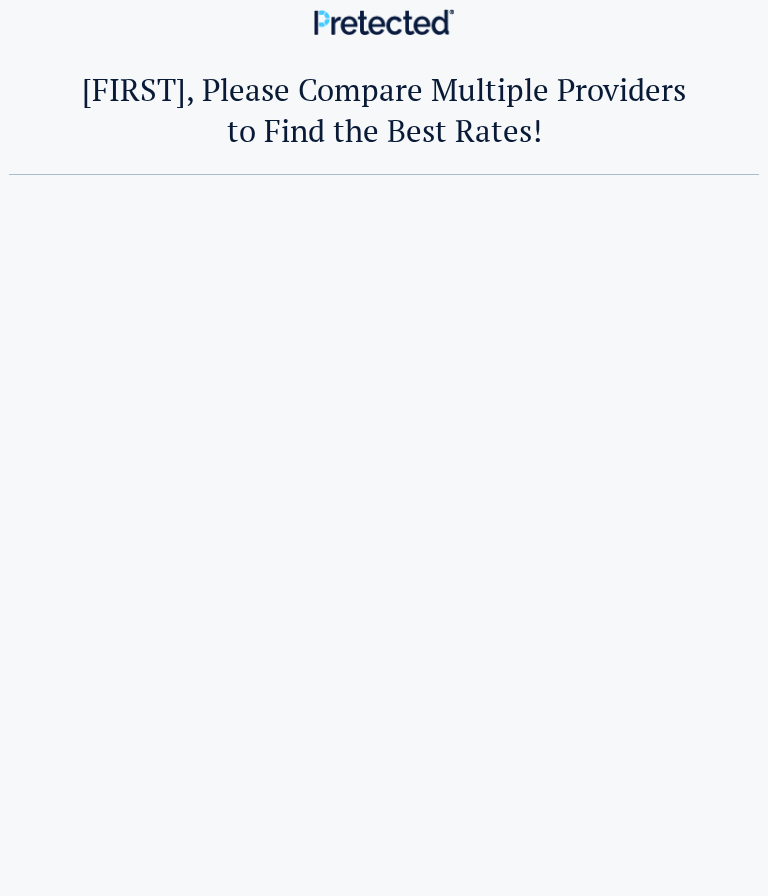 scroll, scrollTop: 0, scrollLeft: 0, axis: both 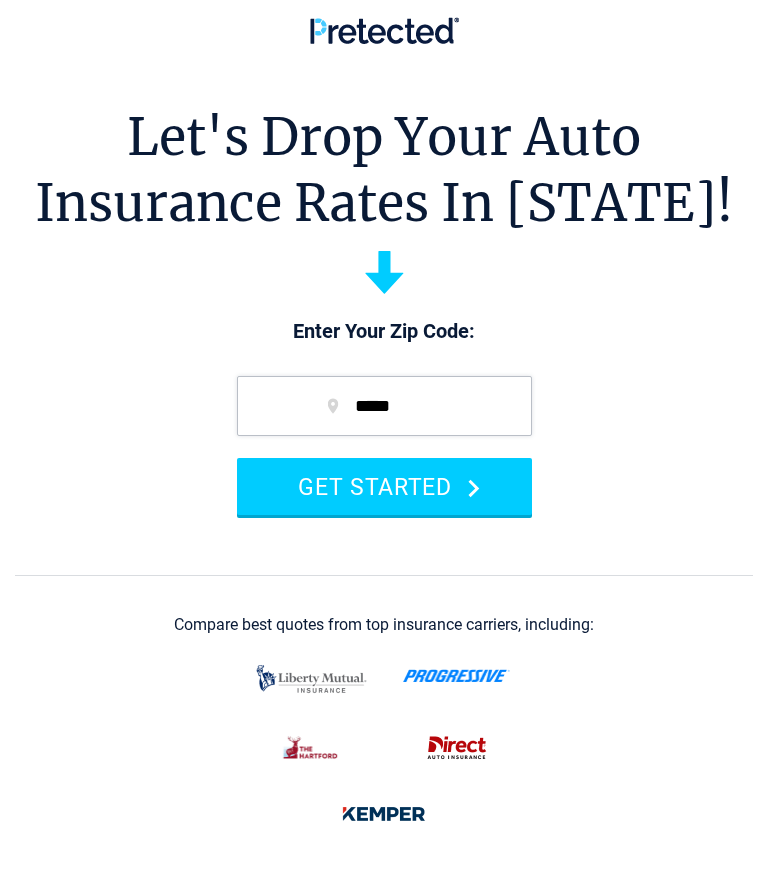 click on "GET STARTED" at bounding box center (384, 486) 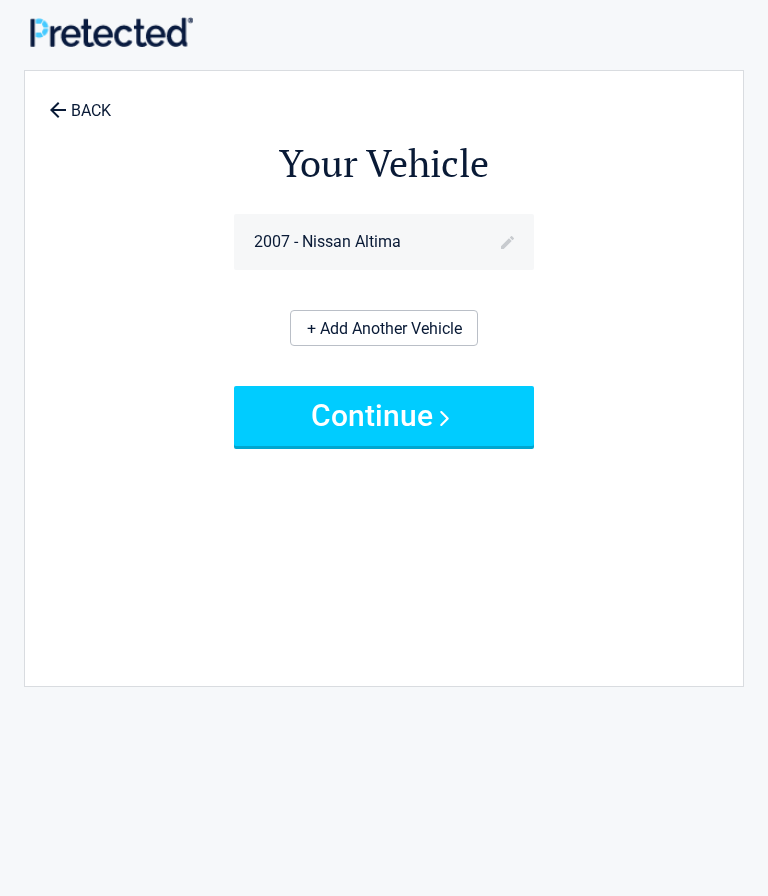 scroll, scrollTop: 0, scrollLeft: 0, axis: both 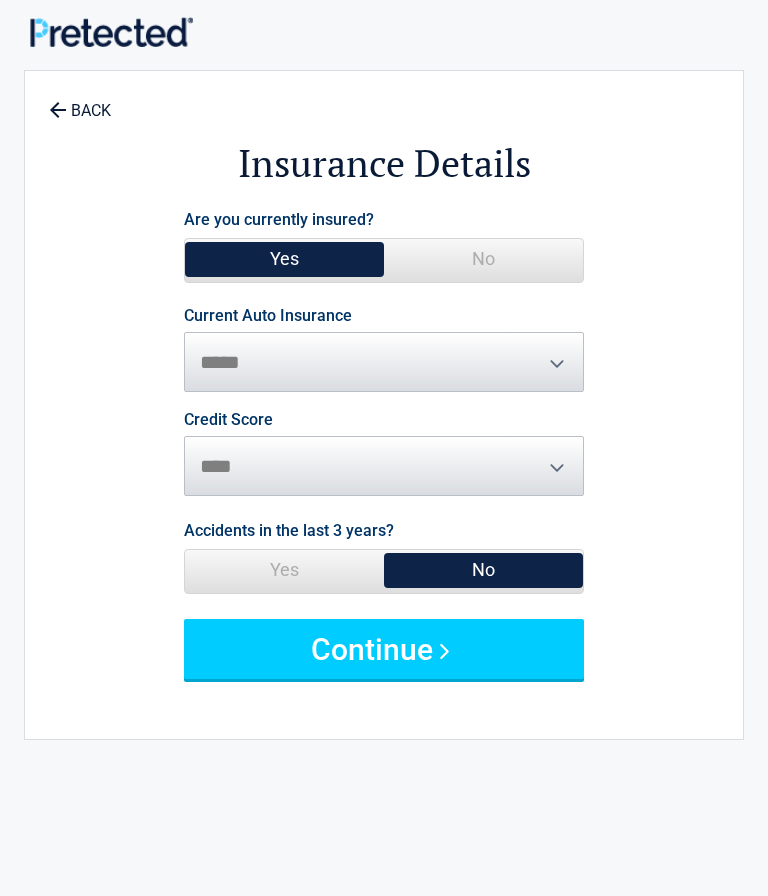 click on "Credit Score
*********
****
*******
****" at bounding box center [384, 454] 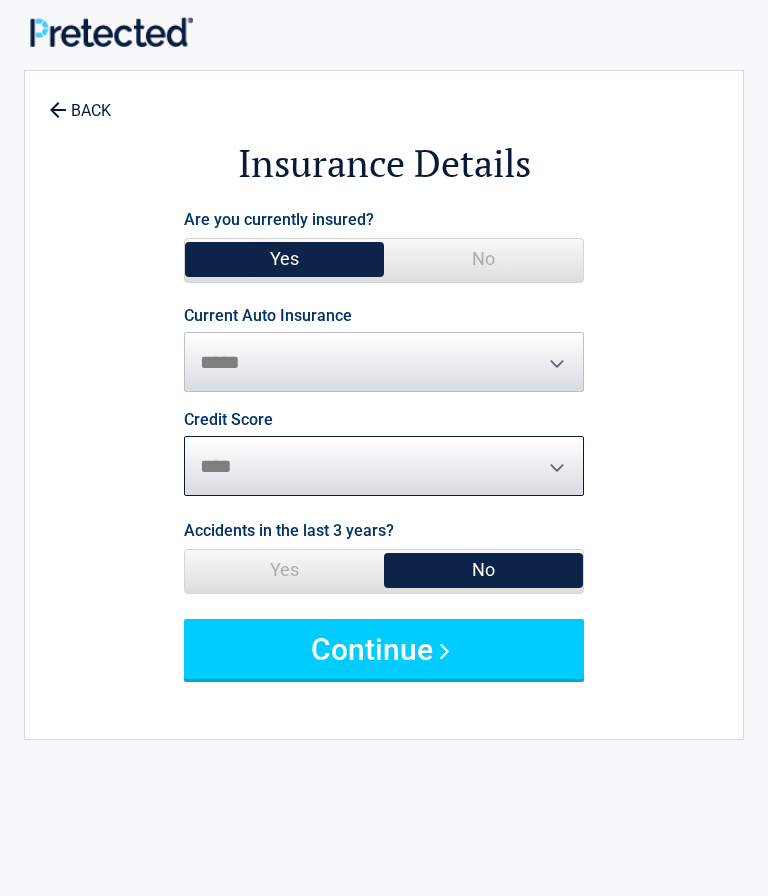 click on "*********
****
*******
****" at bounding box center (384, 466) 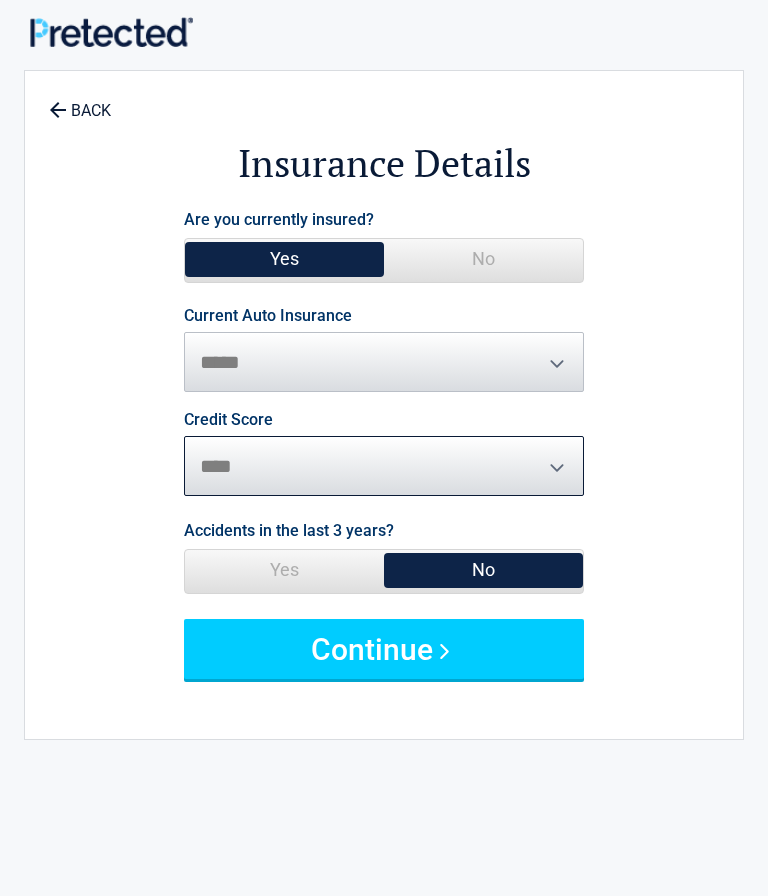 select on "*********" 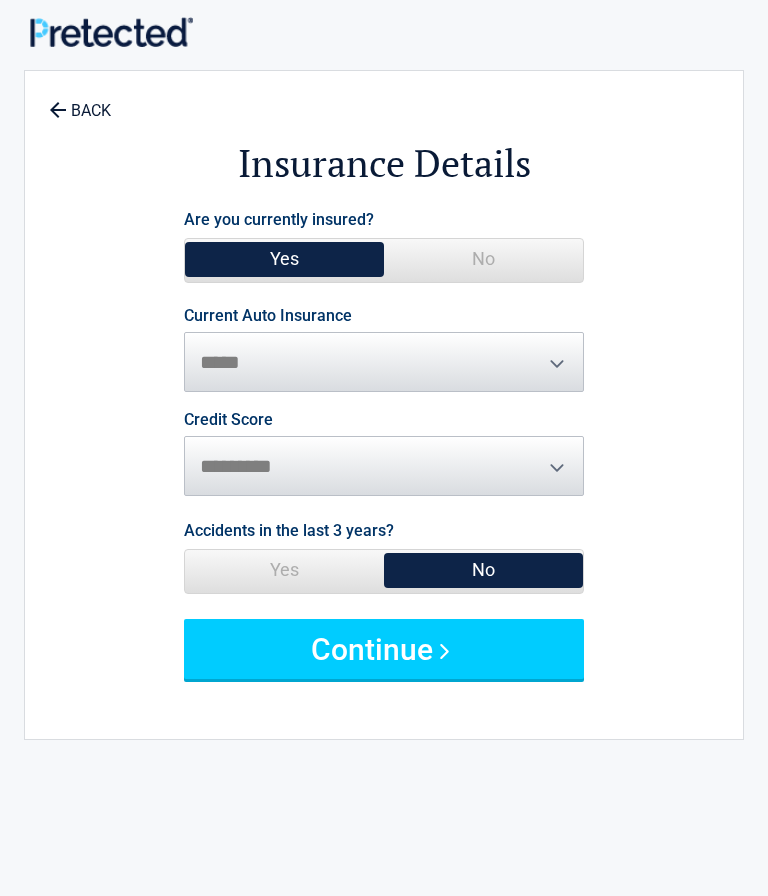 click on "Continue" at bounding box center (384, 649) 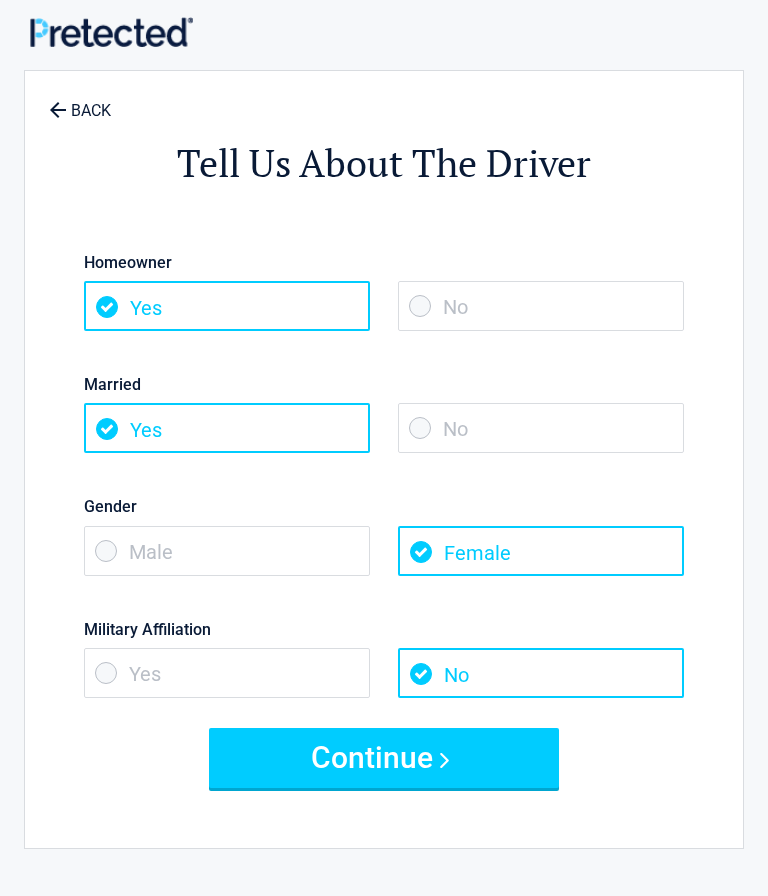 click on "No" at bounding box center (541, 428) 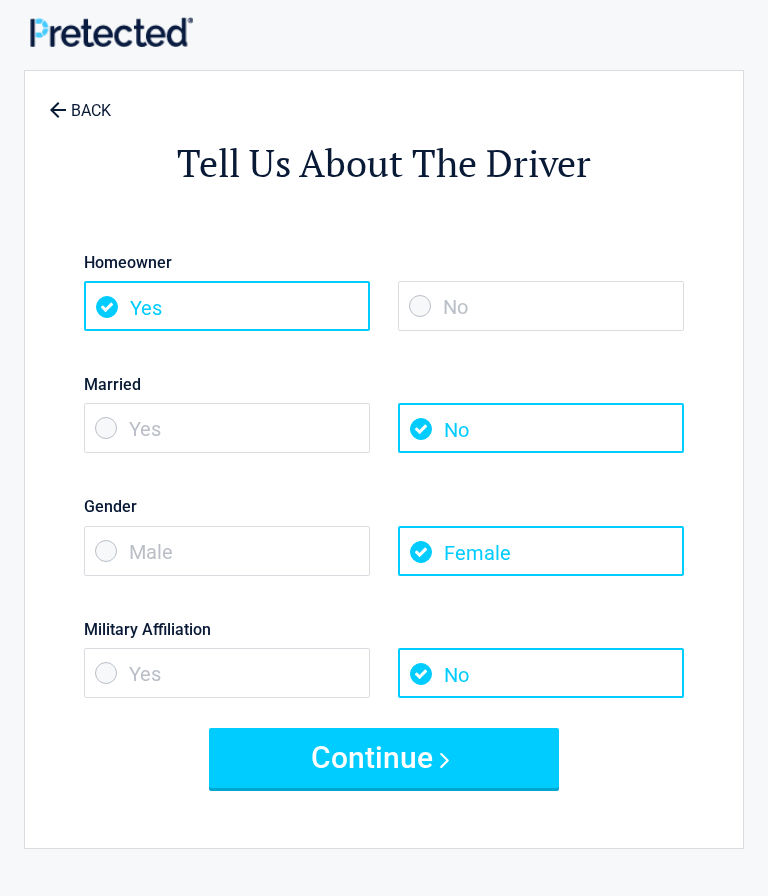 click on "Continue" at bounding box center [384, 758] 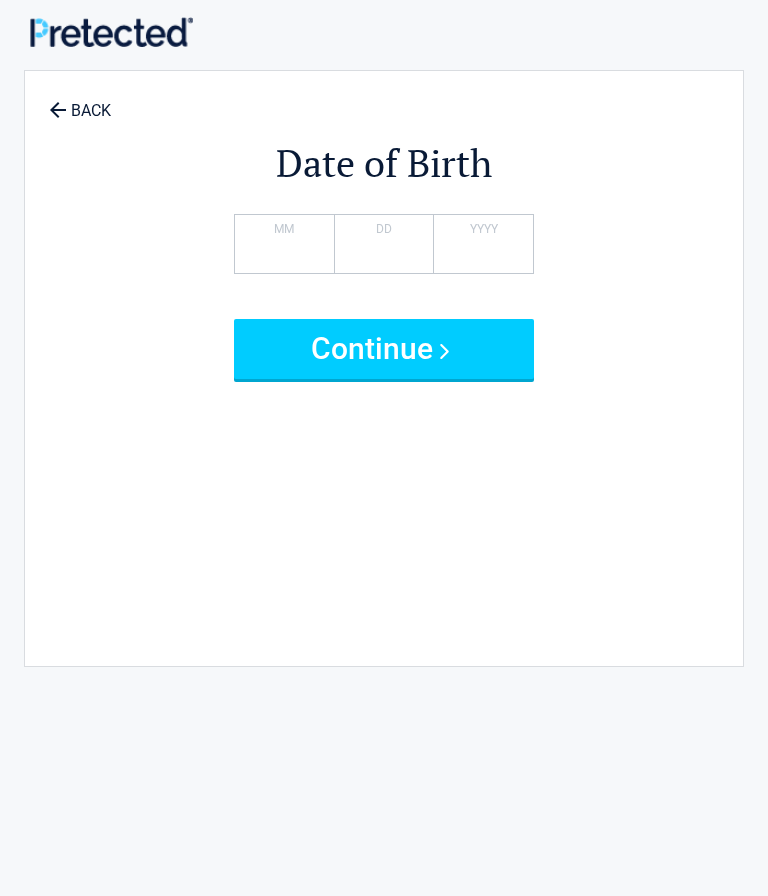 click on "Continue" at bounding box center (384, 349) 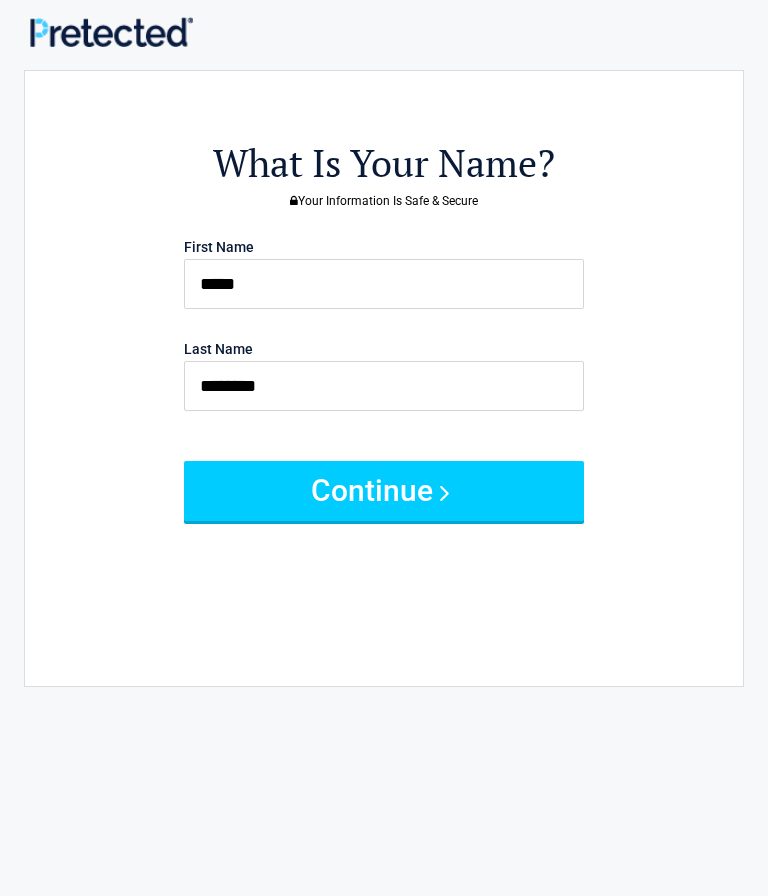 click on "Continue" at bounding box center (384, 491) 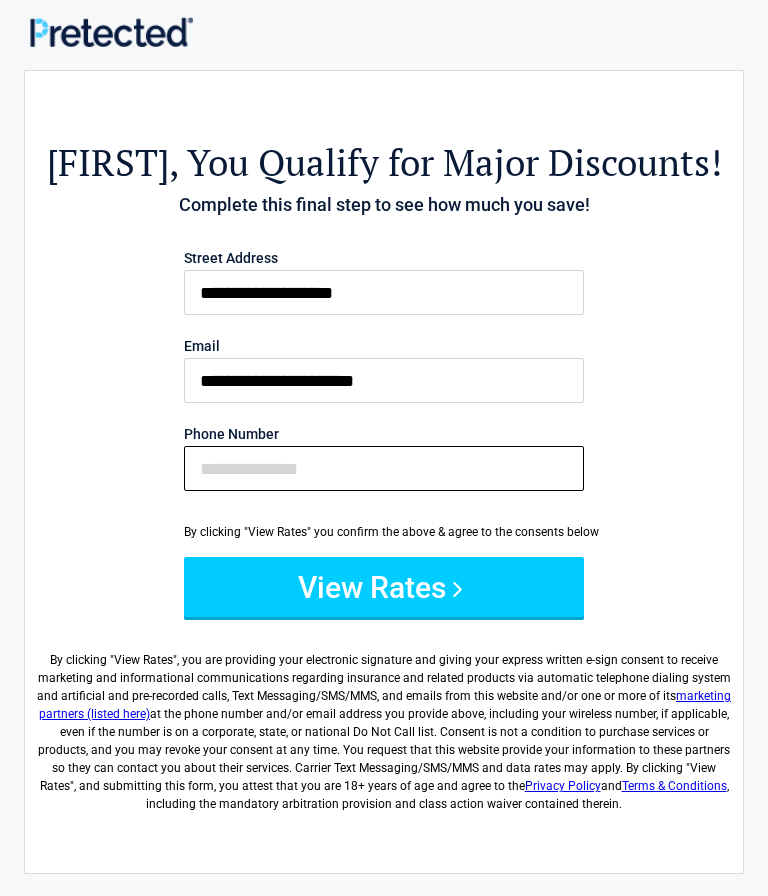 click on "Phone Number" at bounding box center [384, 468] 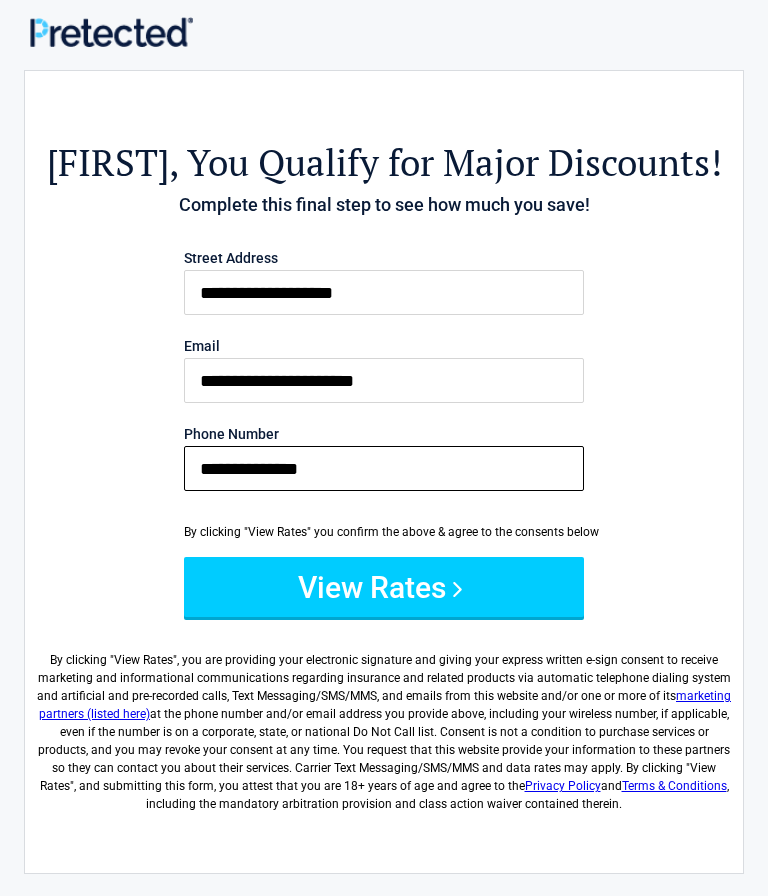 type on "**********" 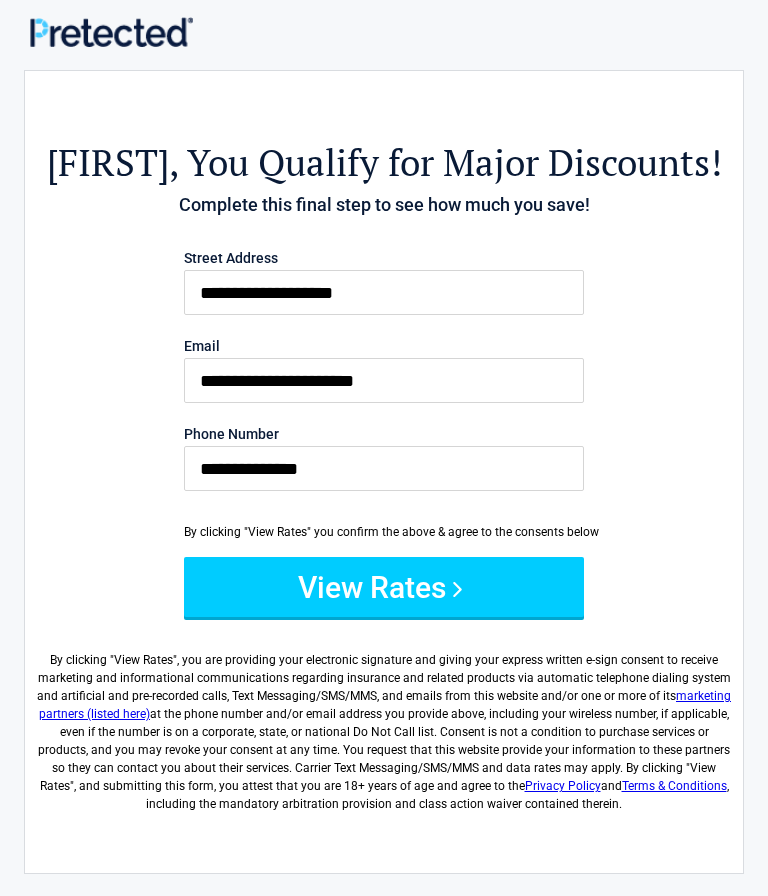 click on "View Rates" at bounding box center [384, 587] 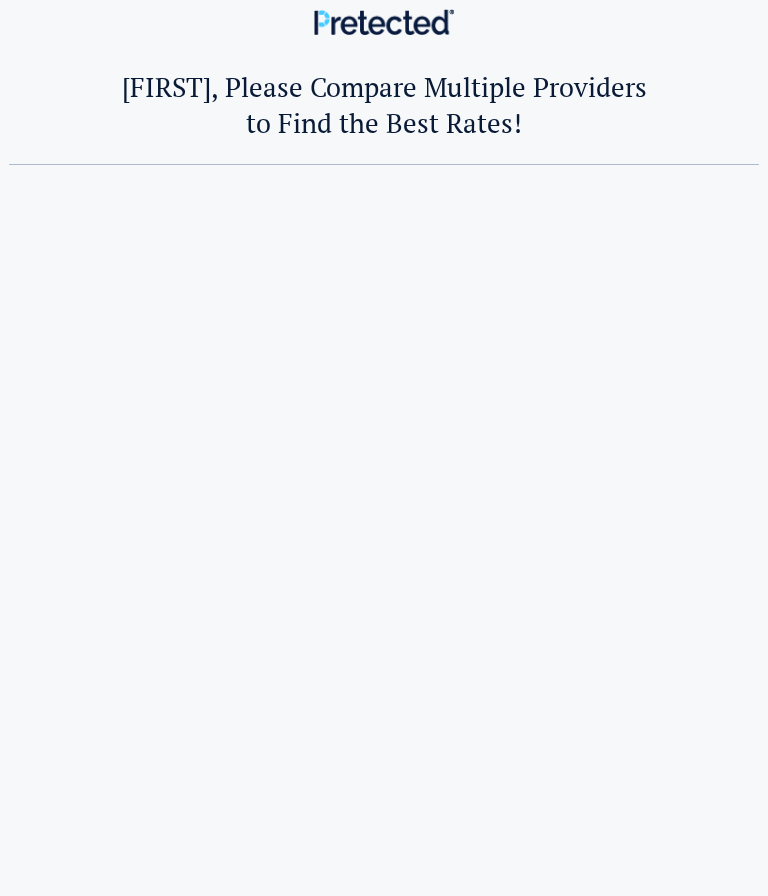 scroll, scrollTop: 0, scrollLeft: 0, axis: both 